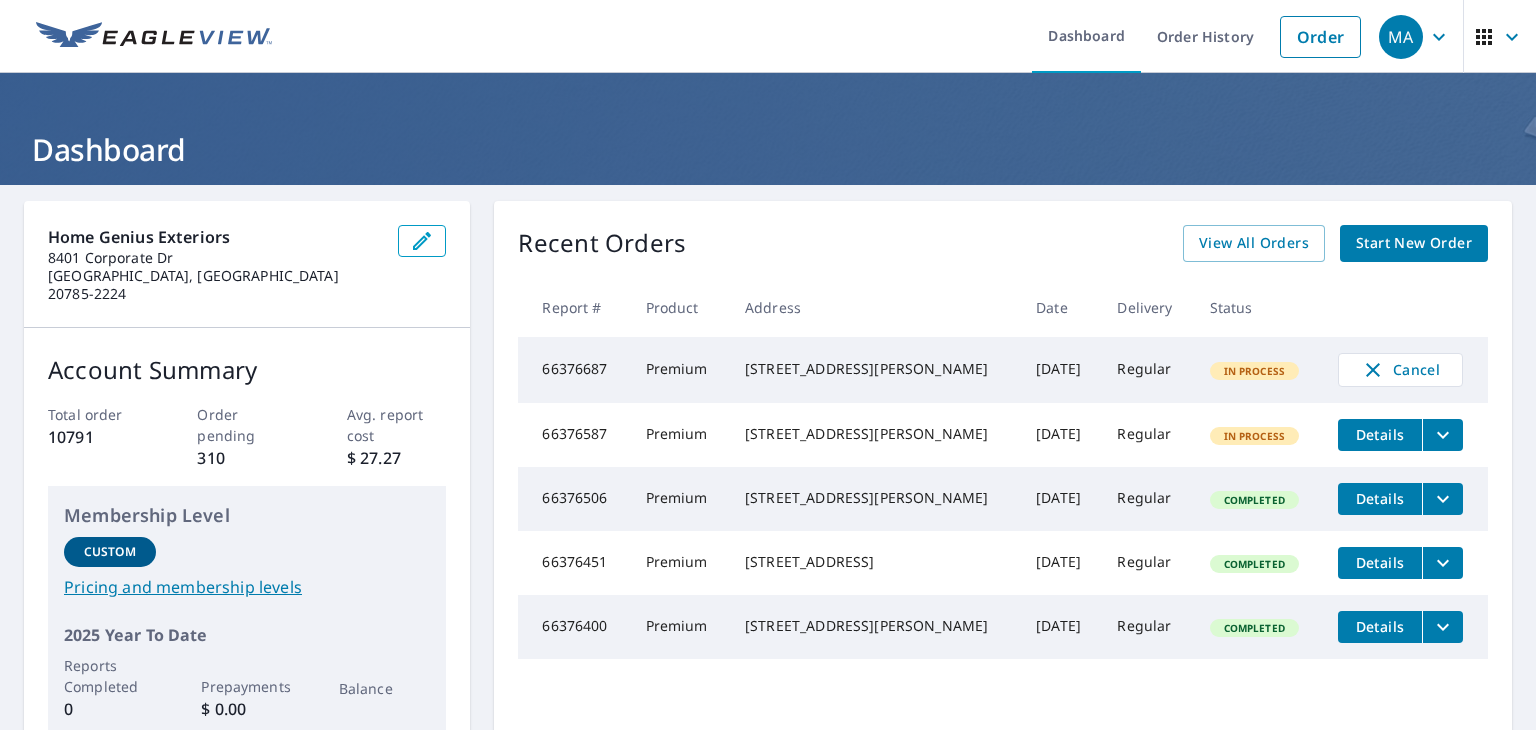 scroll, scrollTop: 0, scrollLeft: 0, axis: both 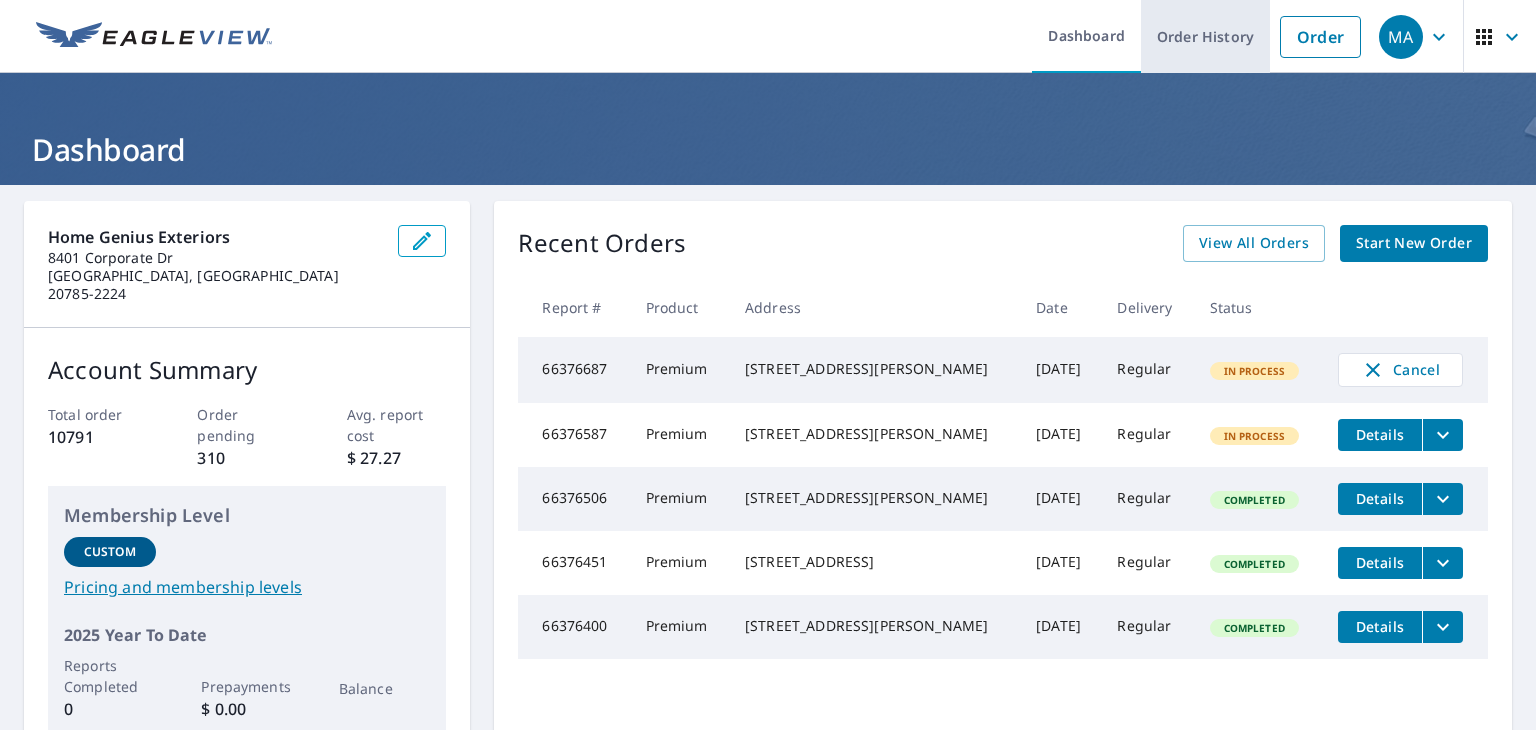 click on "Order History" at bounding box center (1205, 36) 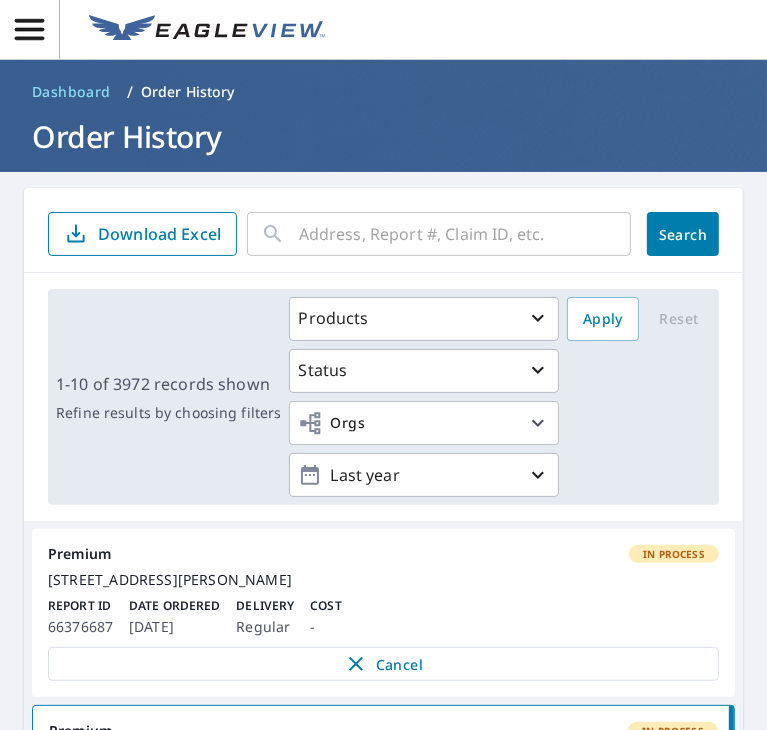 click on "Order History" at bounding box center (383, 136) 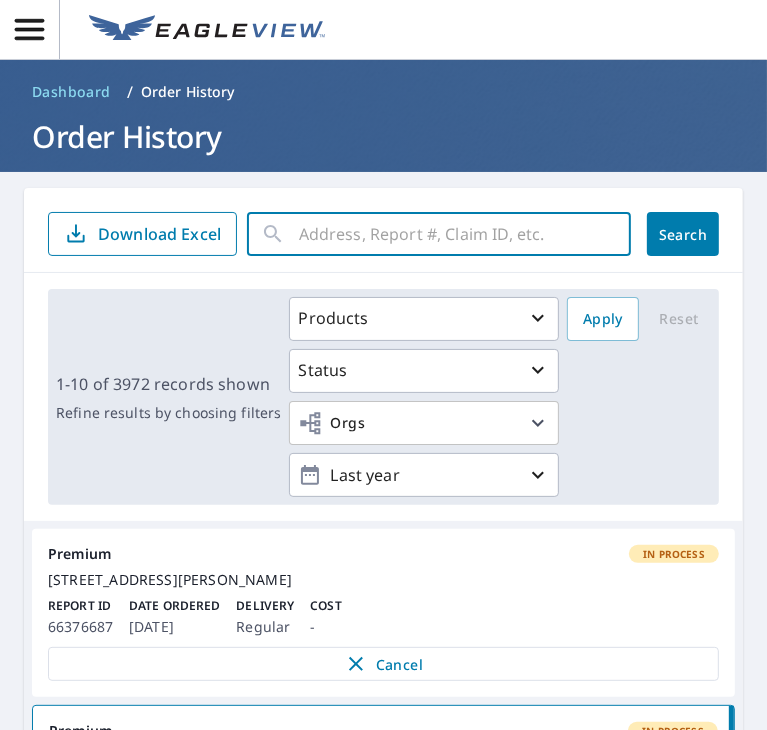 paste on "3928 Peridot Pl Virginia Beach VA 23456" 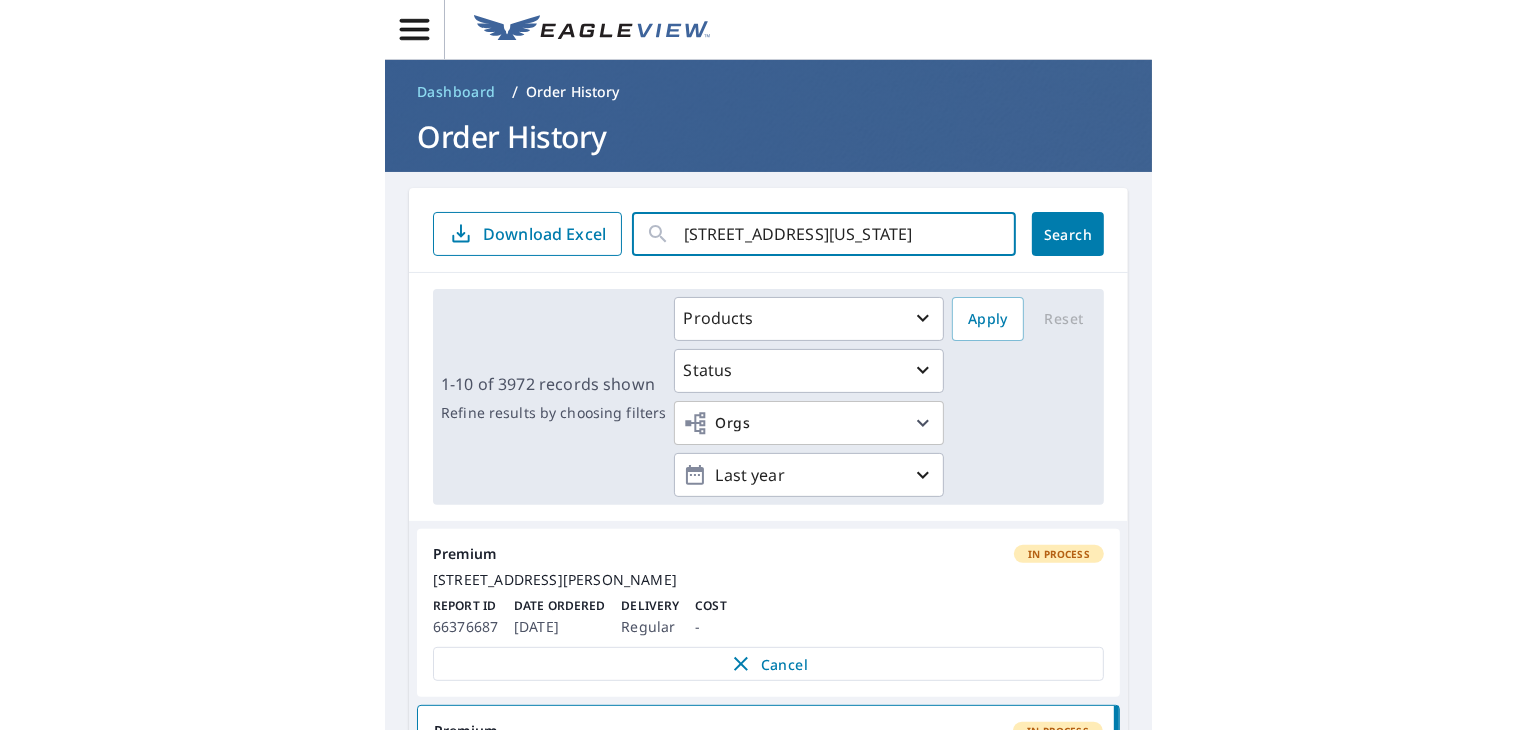 scroll, scrollTop: 0, scrollLeft: 9, axis: horizontal 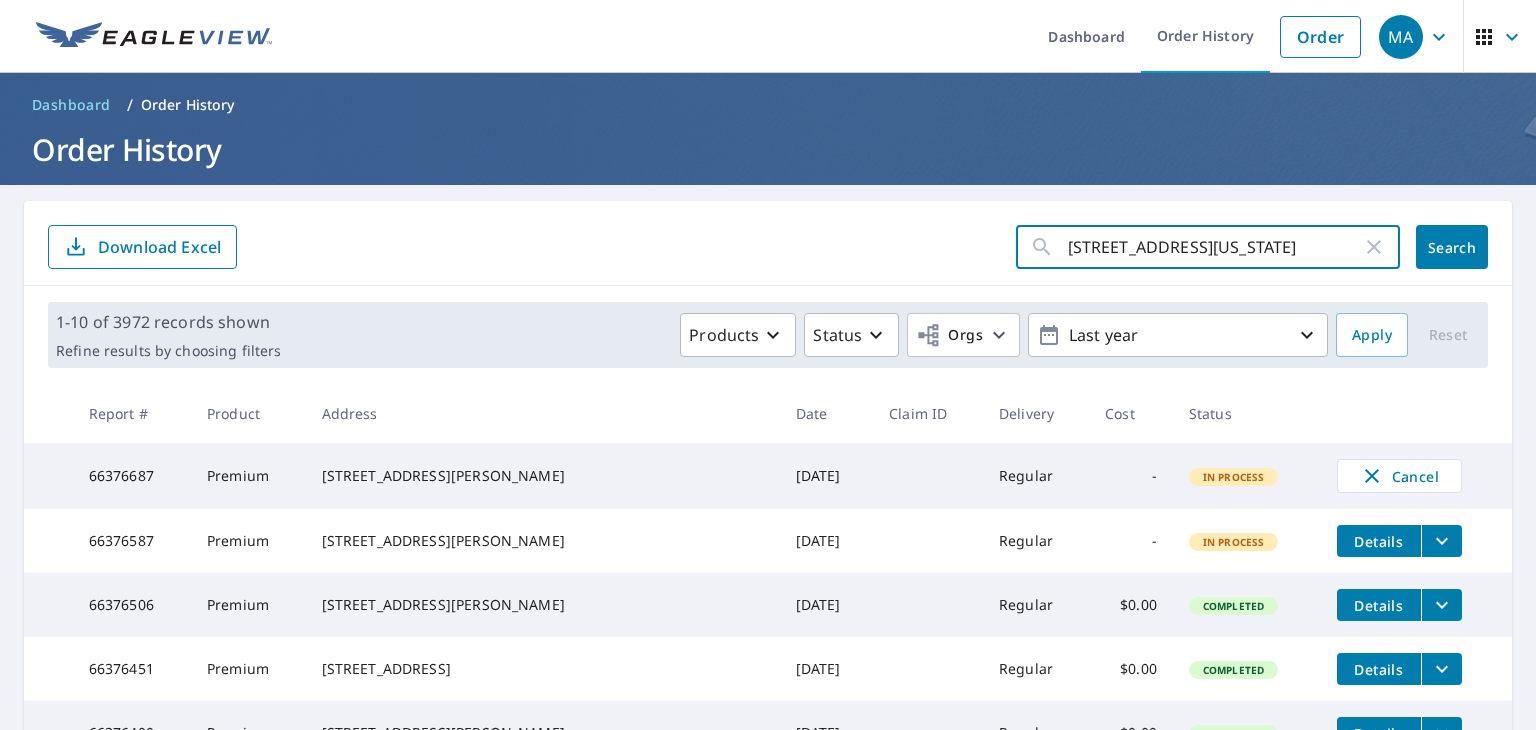 type on "3928 Peridot Pl Virginia Beach VA 23456" 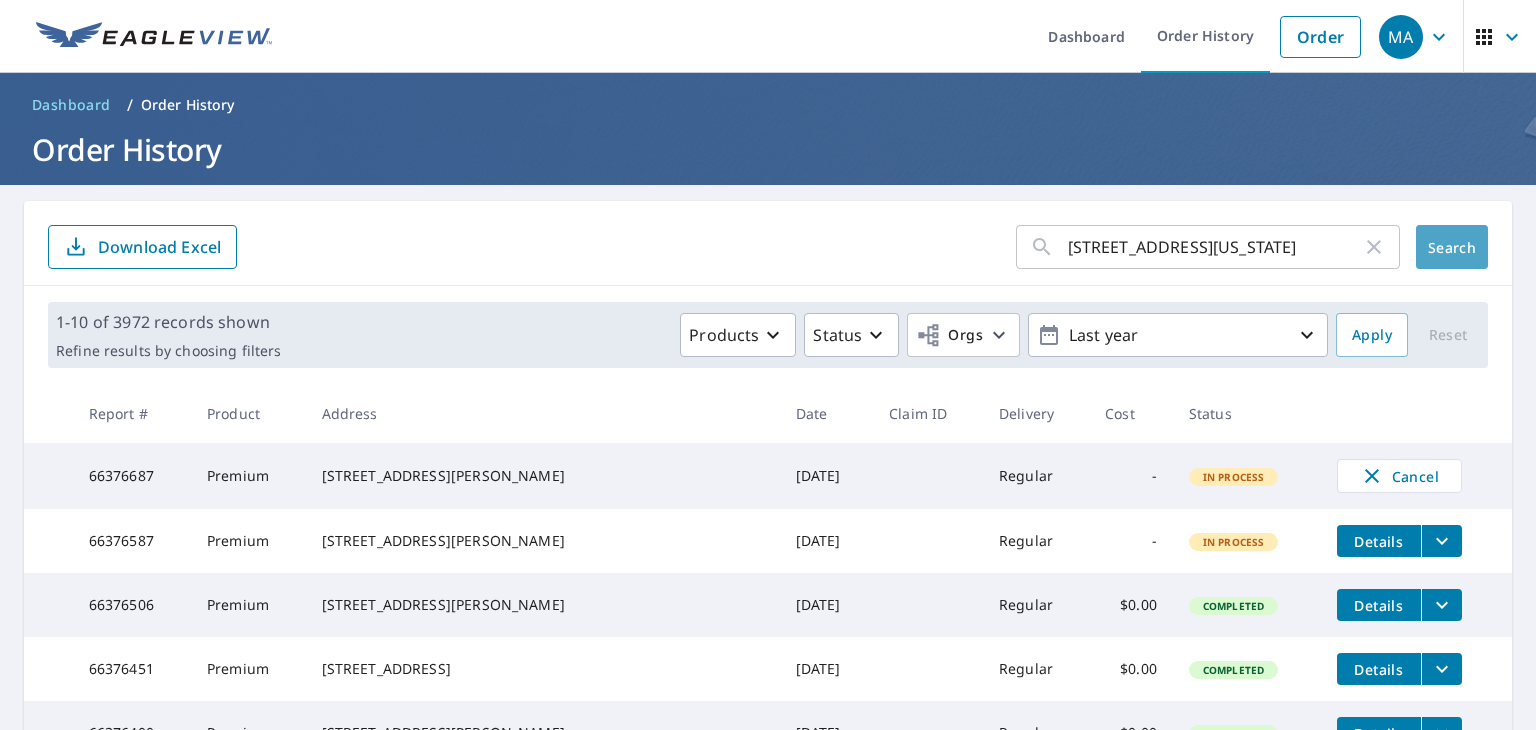 click on "Search" at bounding box center [1452, 247] 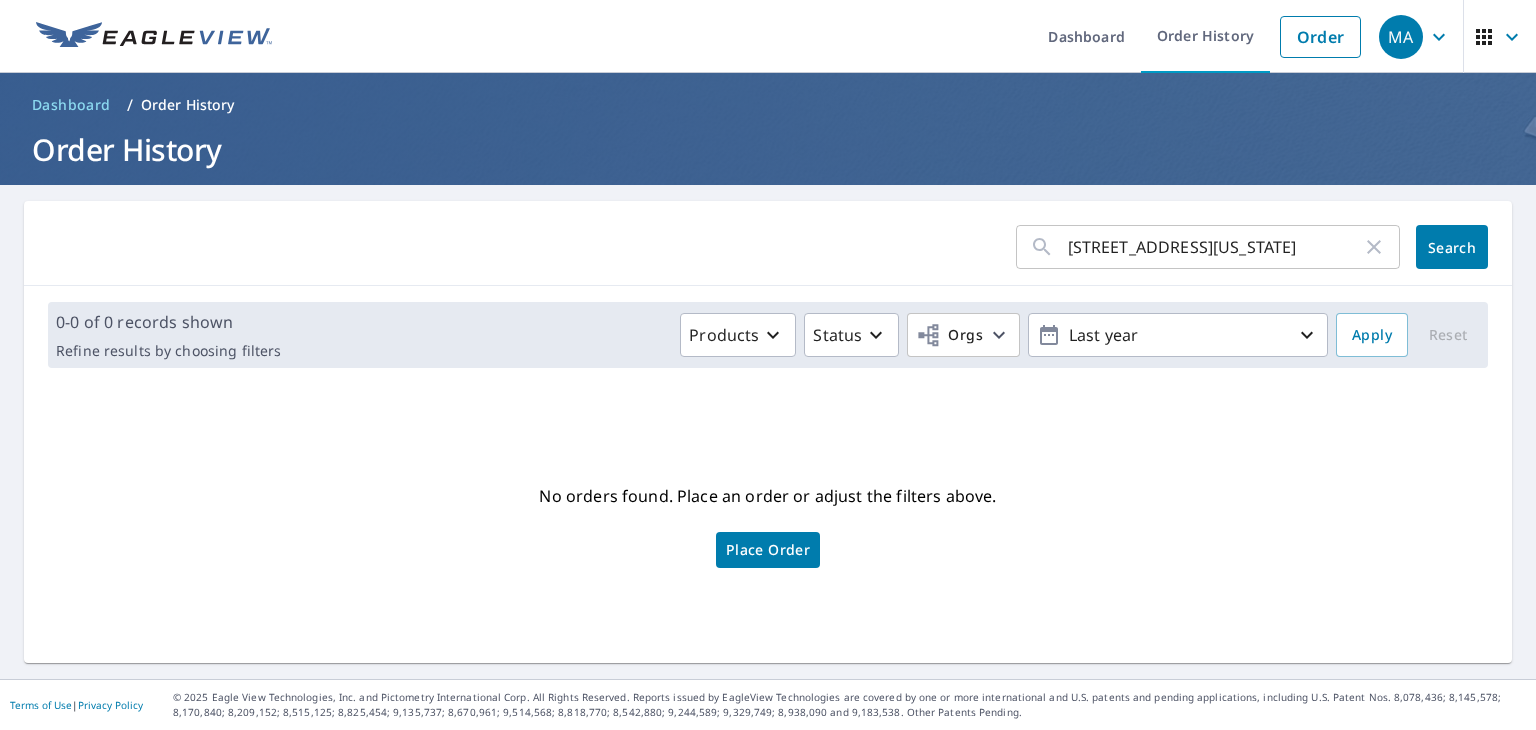 click on "Place Order" at bounding box center (768, 550) 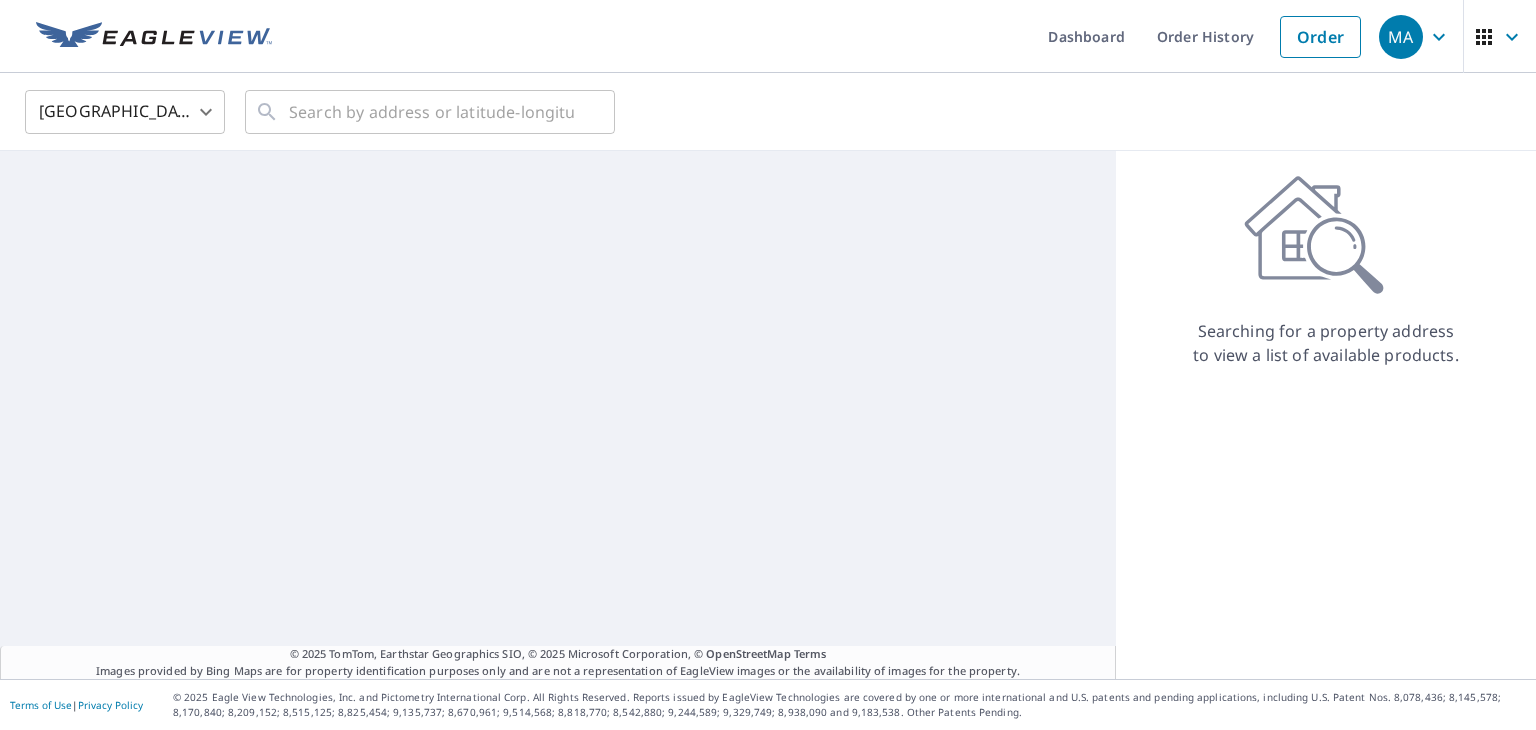 scroll, scrollTop: 0, scrollLeft: 0, axis: both 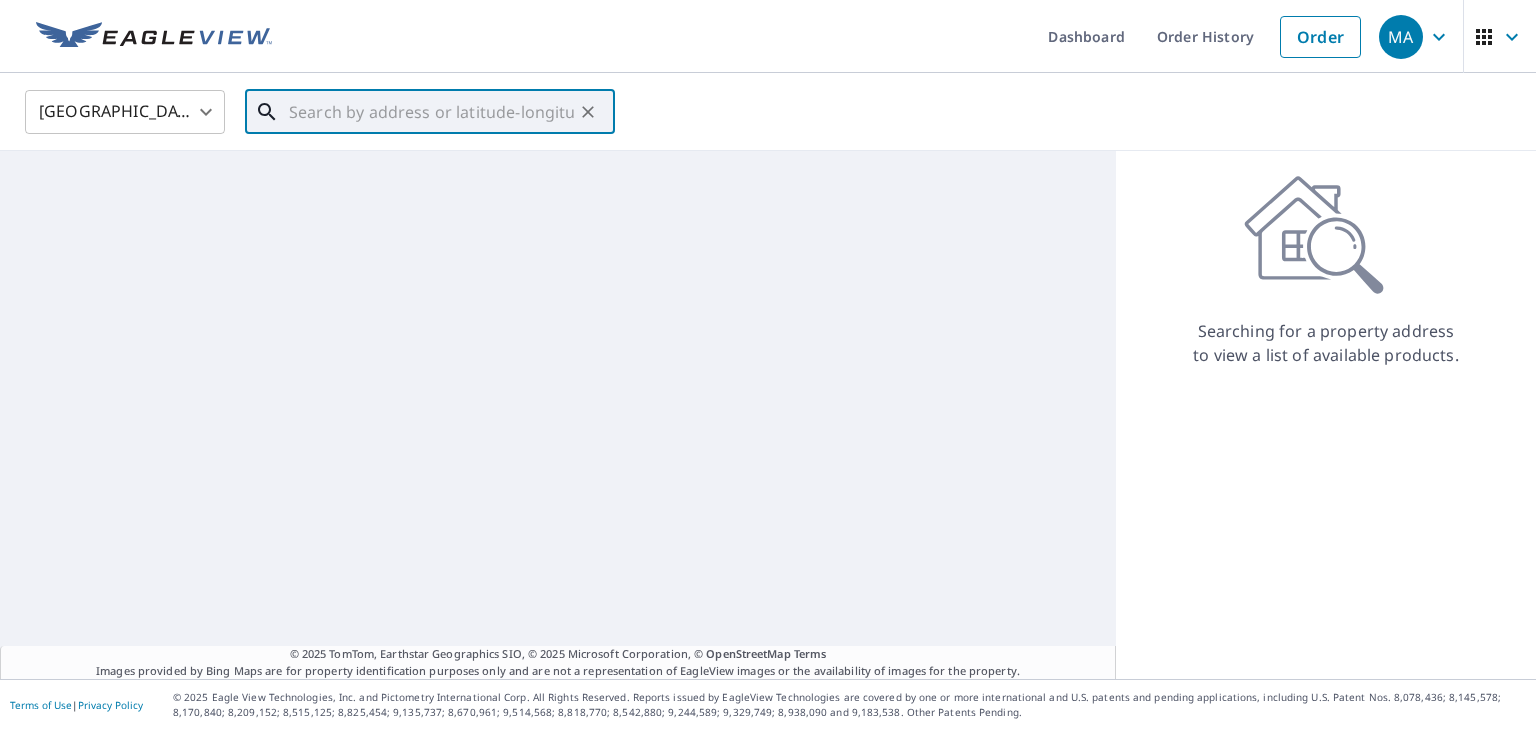 click at bounding box center (431, 112) 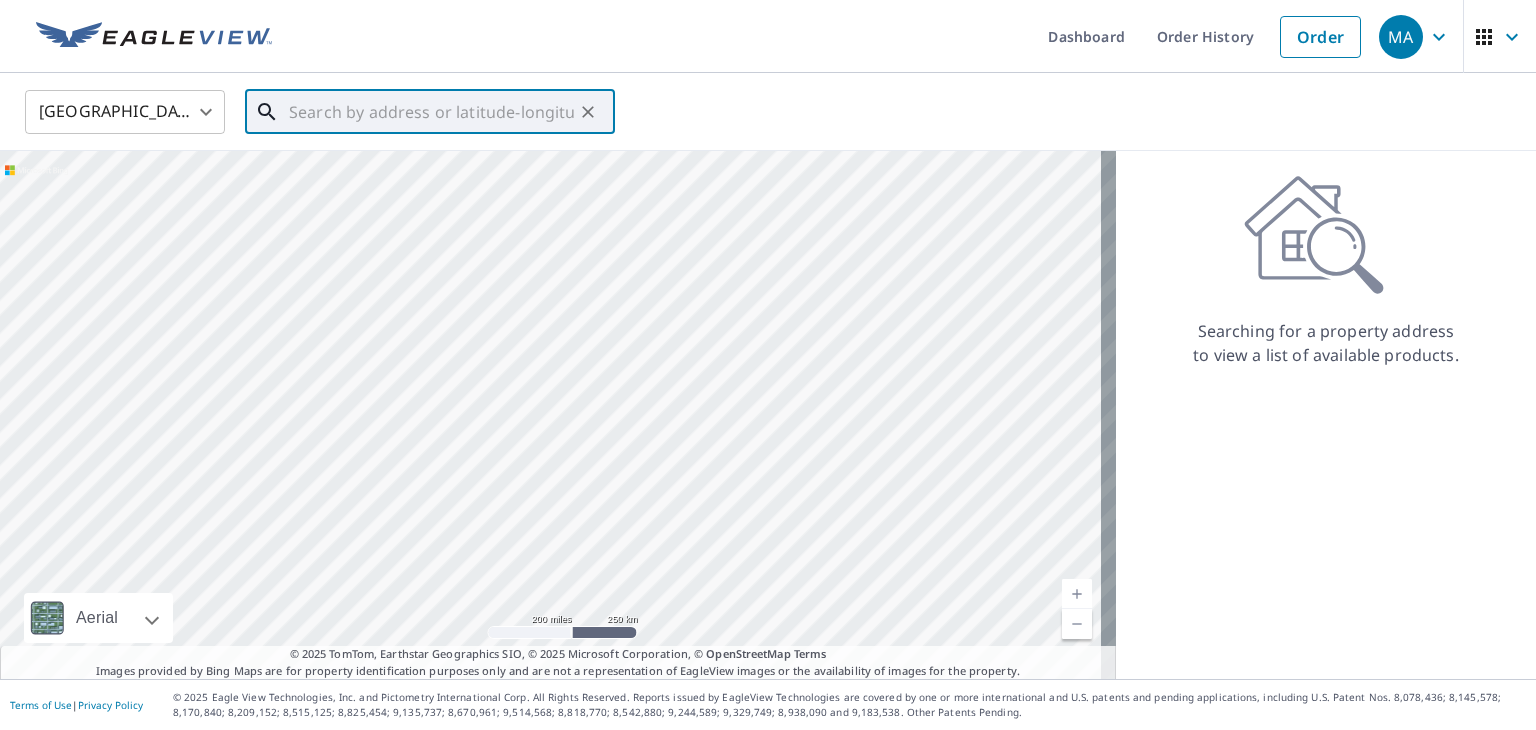 paste on "3928 Peridot Pl Virginia Beach VA 23456" 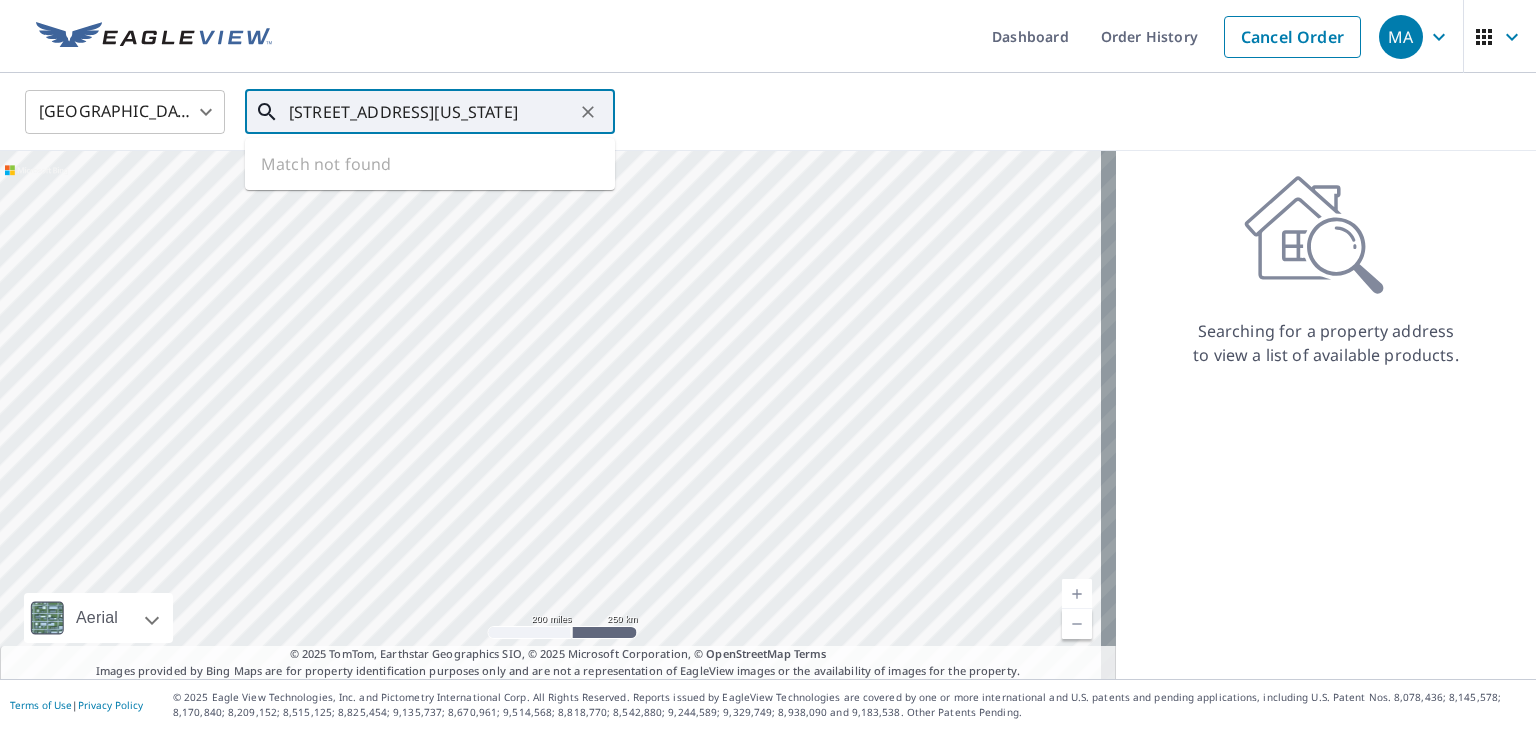 scroll, scrollTop: 0, scrollLeft: 19, axis: horizontal 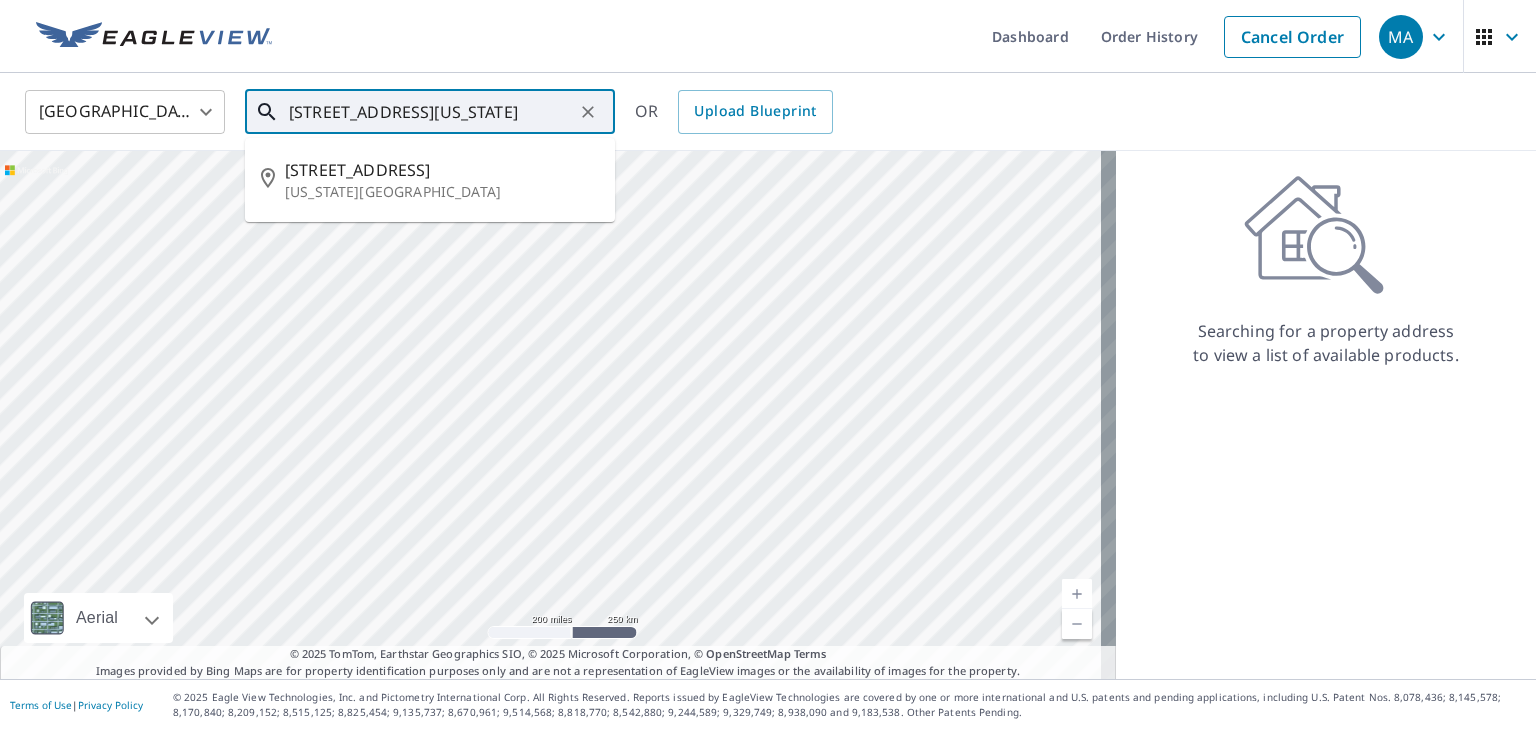 type on "3928 Peridot Pl Virginia Beach VA 23456" 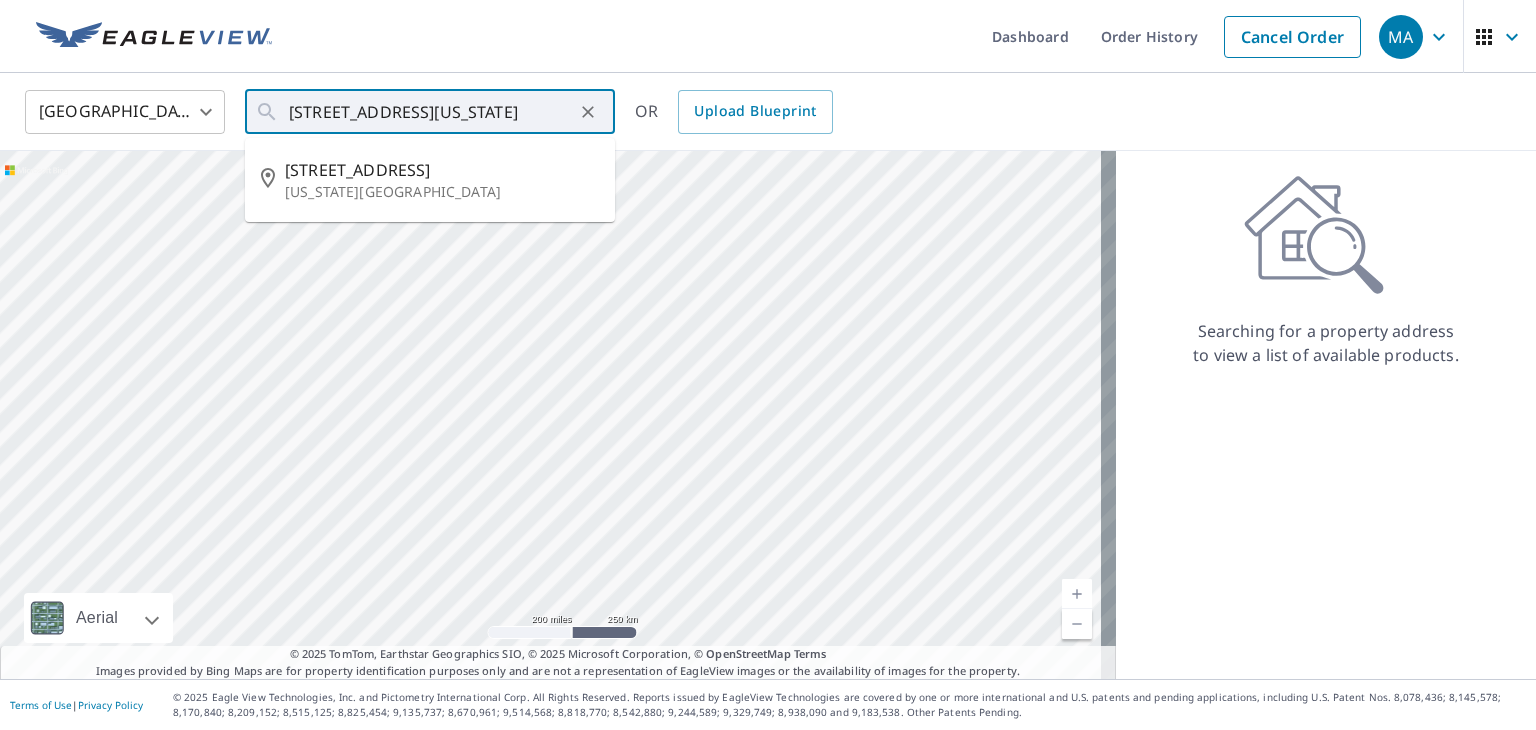 scroll, scrollTop: 0, scrollLeft: 0, axis: both 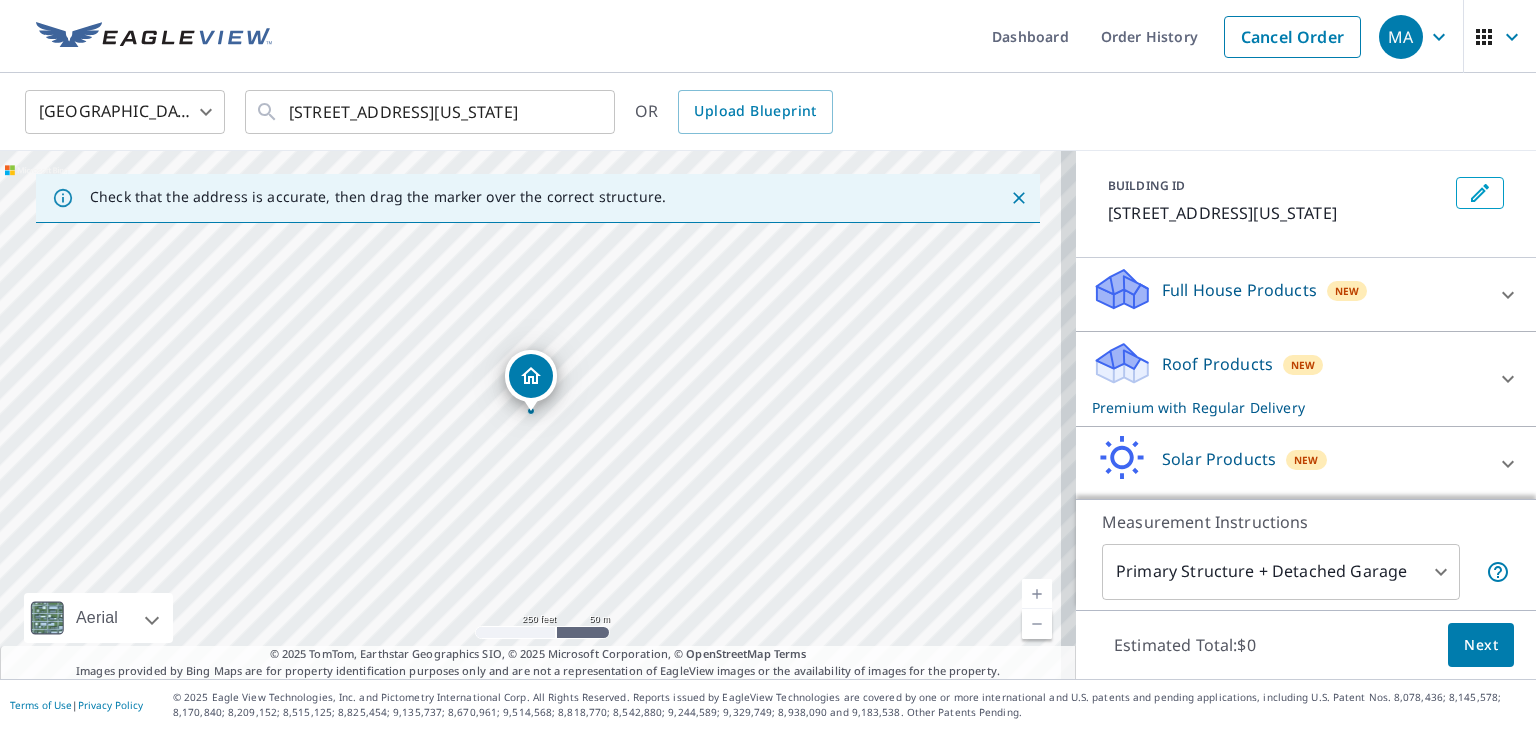 click on "Roof Products New Premium with Regular Delivery" at bounding box center (1288, 379) 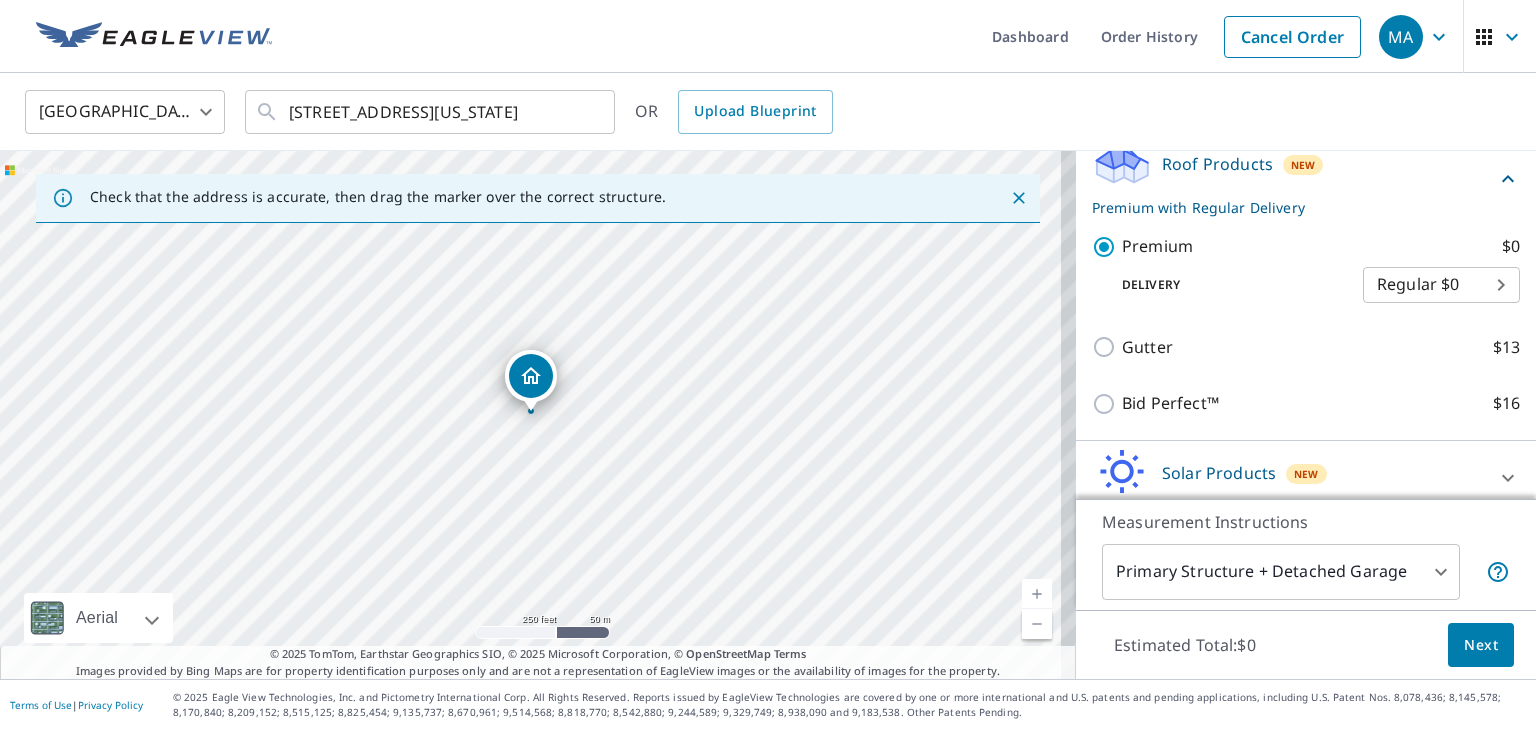 scroll, scrollTop: 388, scrollLeft: 0, axis: vertical 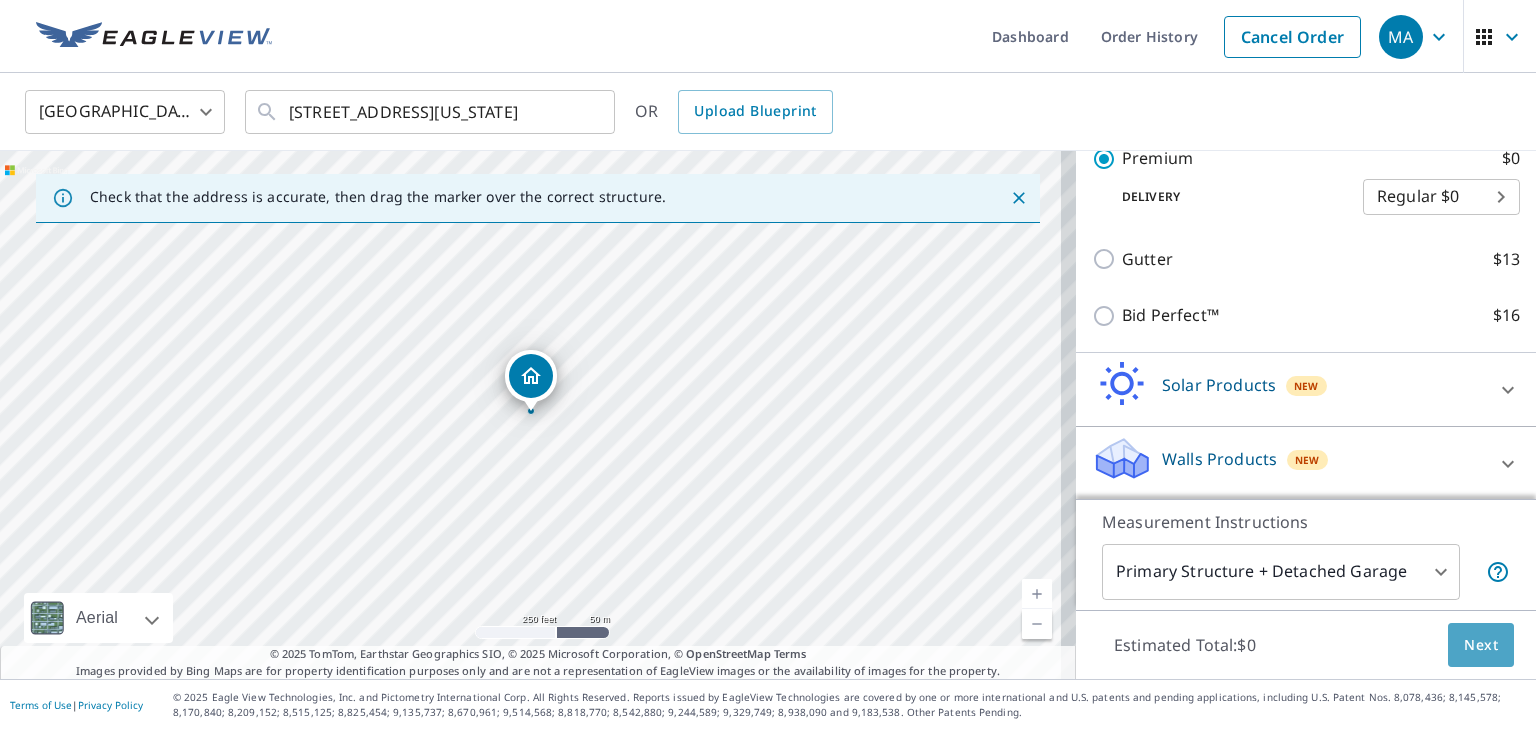 click on "Next" at bounding box center (1481, 645) 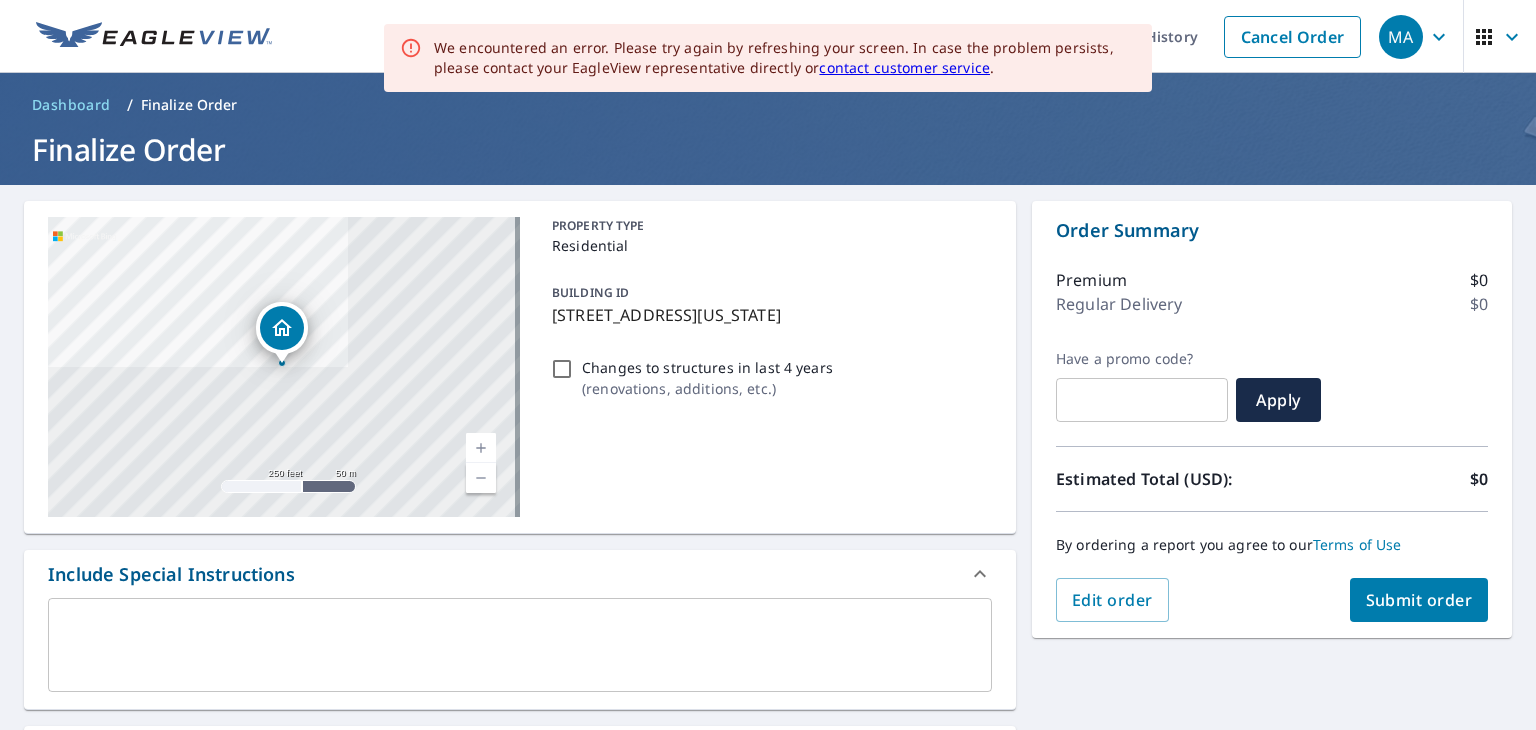 click at bounding box center (520, 645) 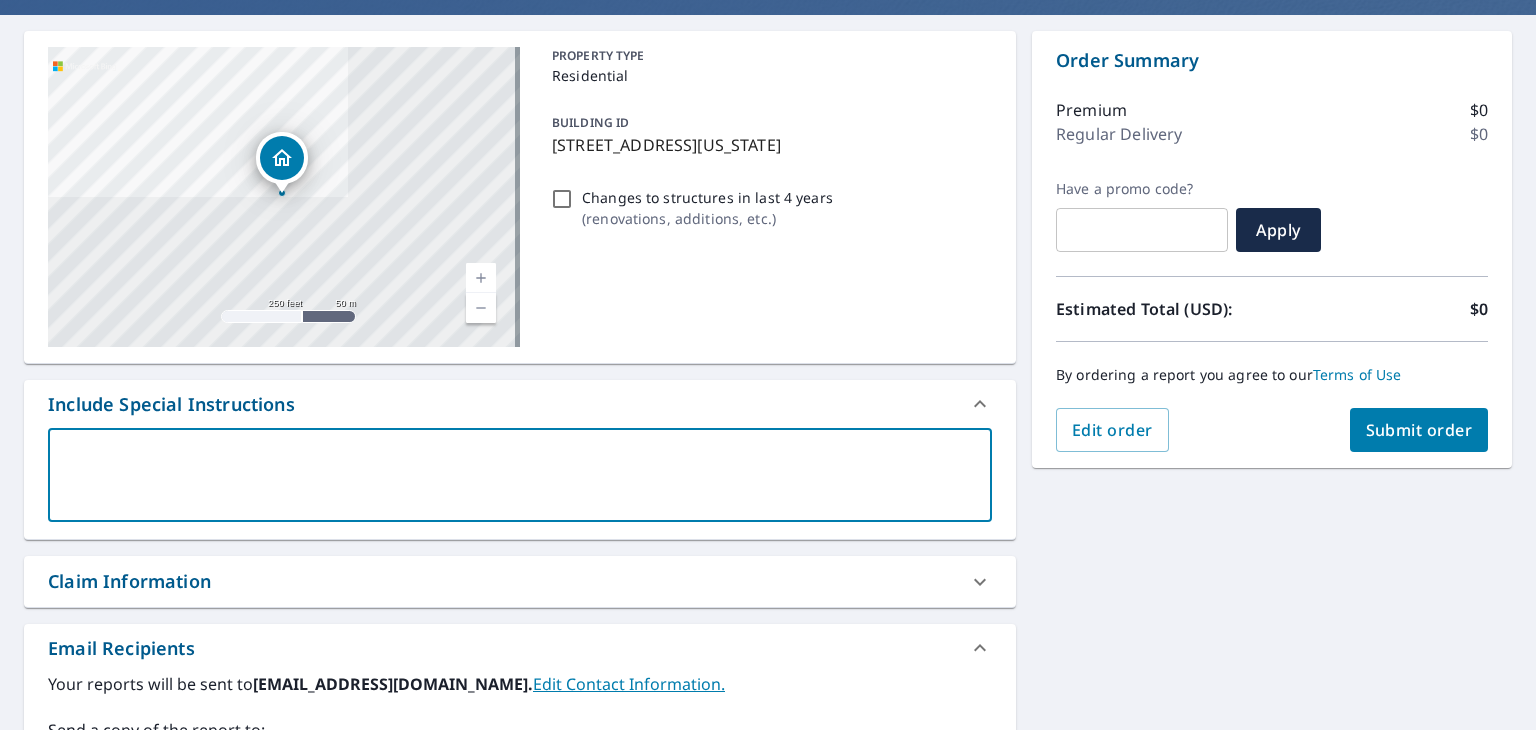 scroll, scrollTop: 400, scrollLeft: 0, axis: vertical 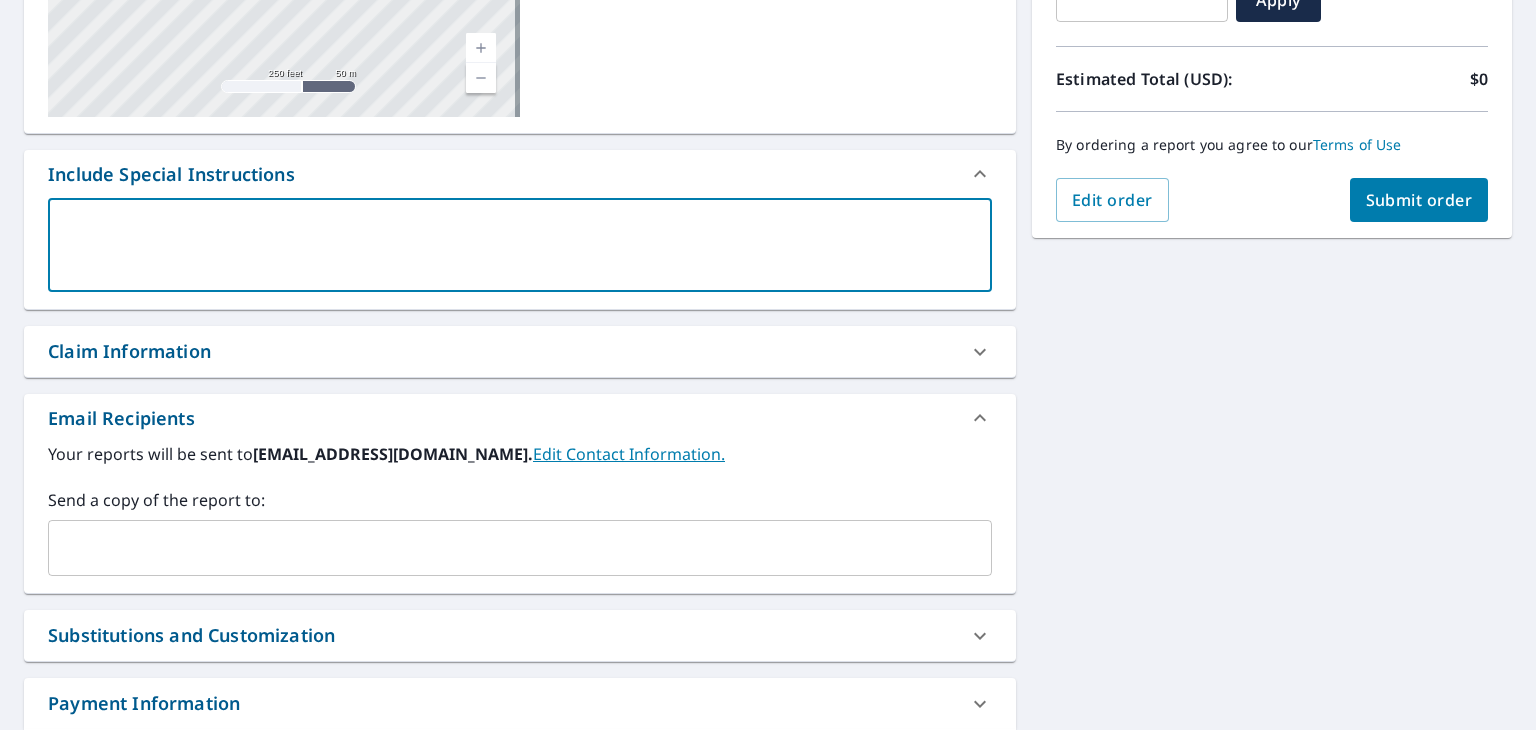 click at bounding box center [505, 548] 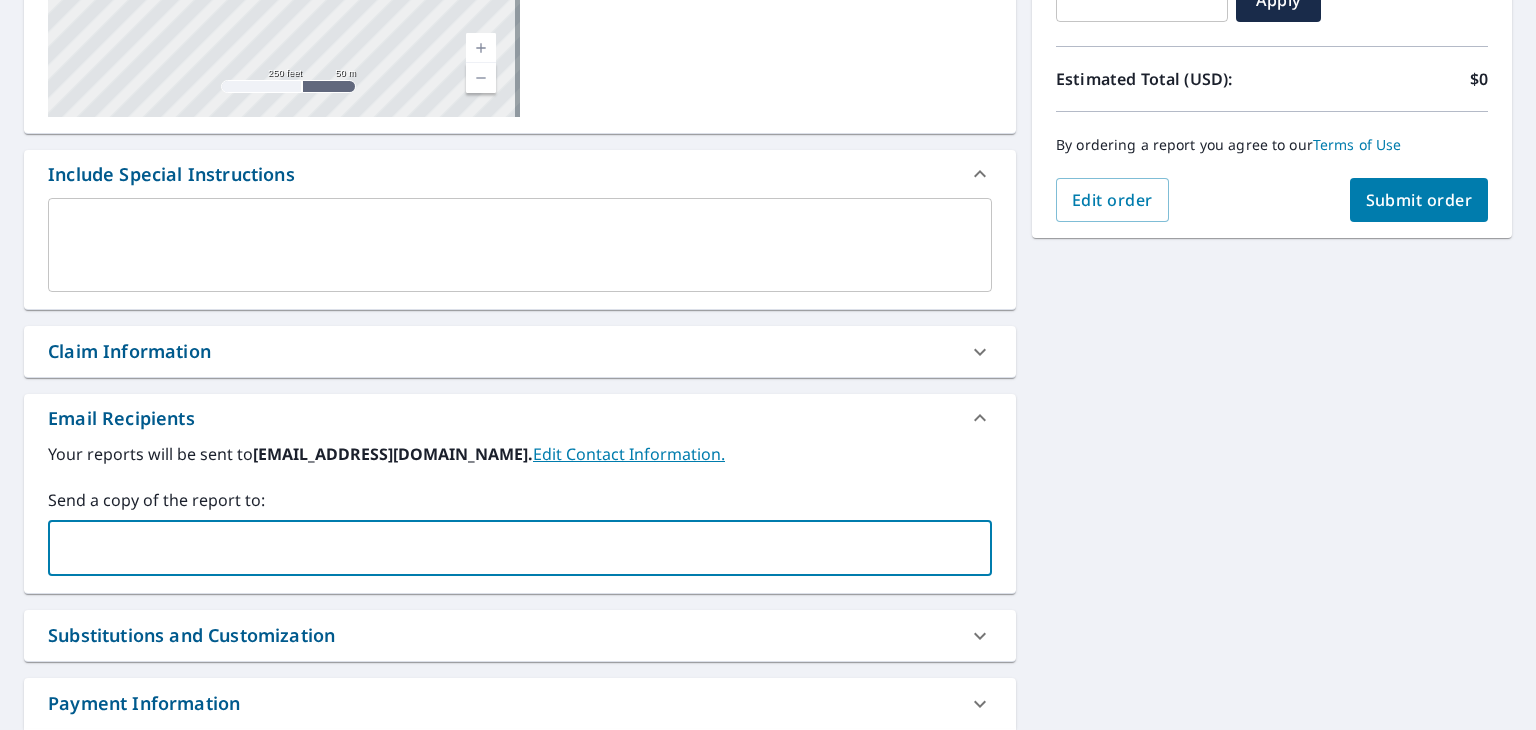 paste on "kshenk@homegeniusexteriors.com" 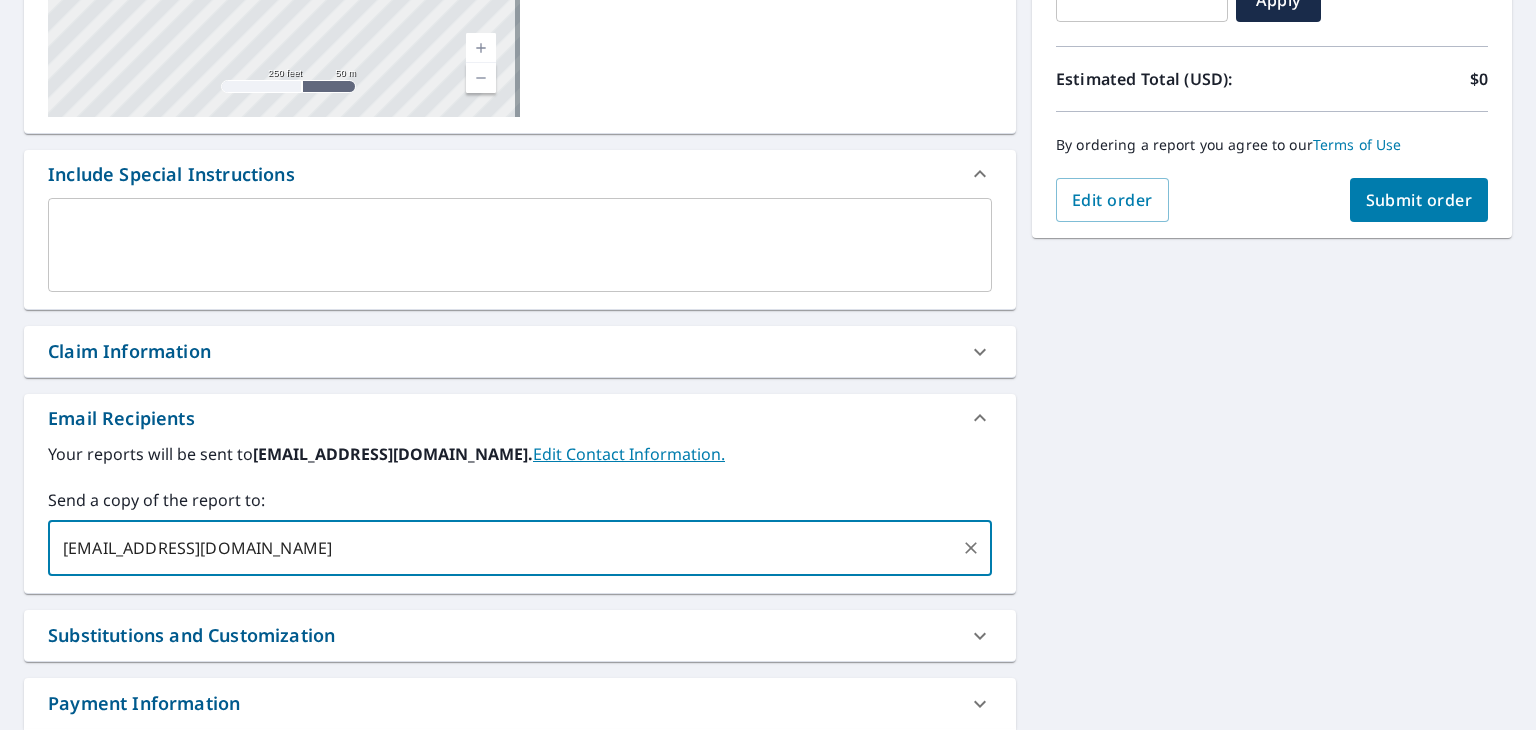 type 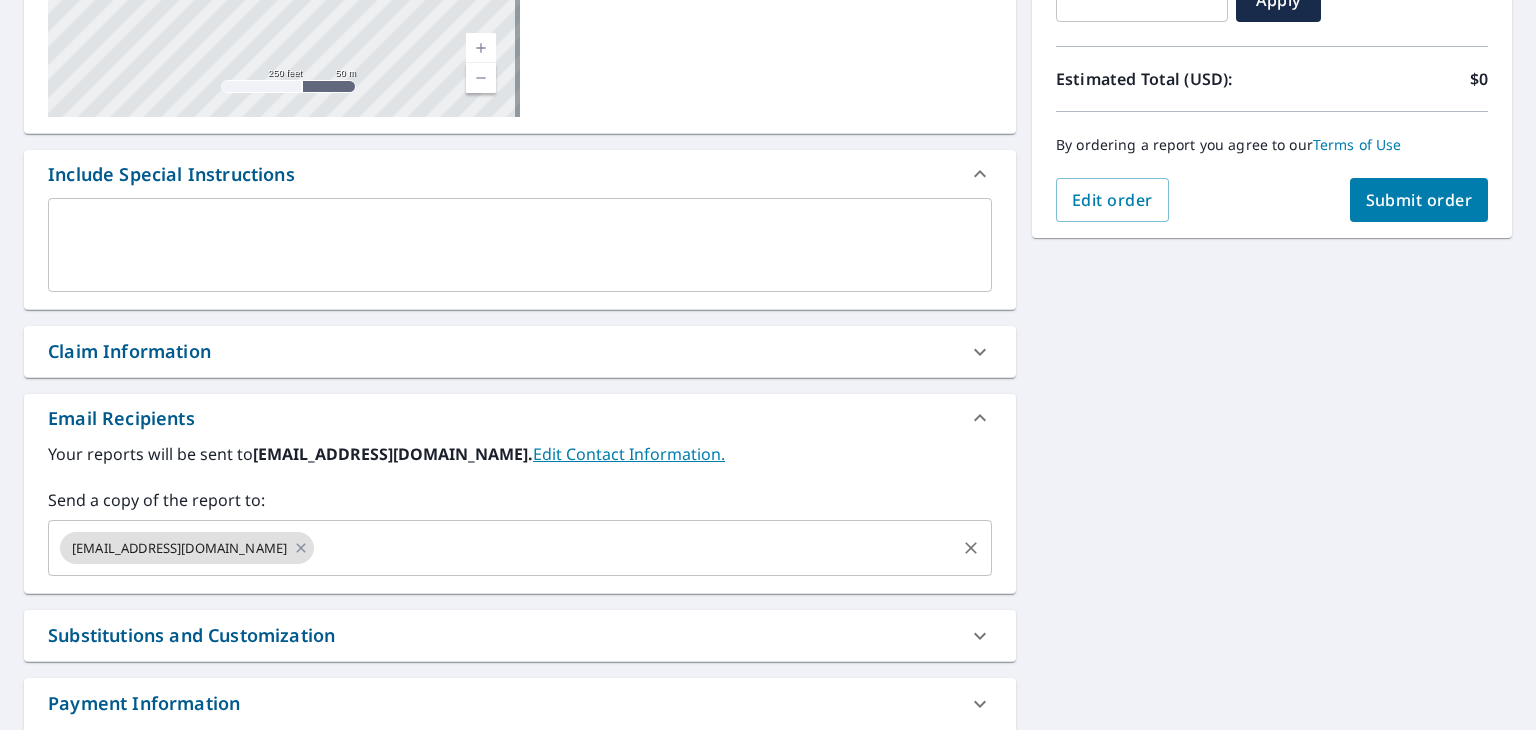 click at bounding box center (635, 548) 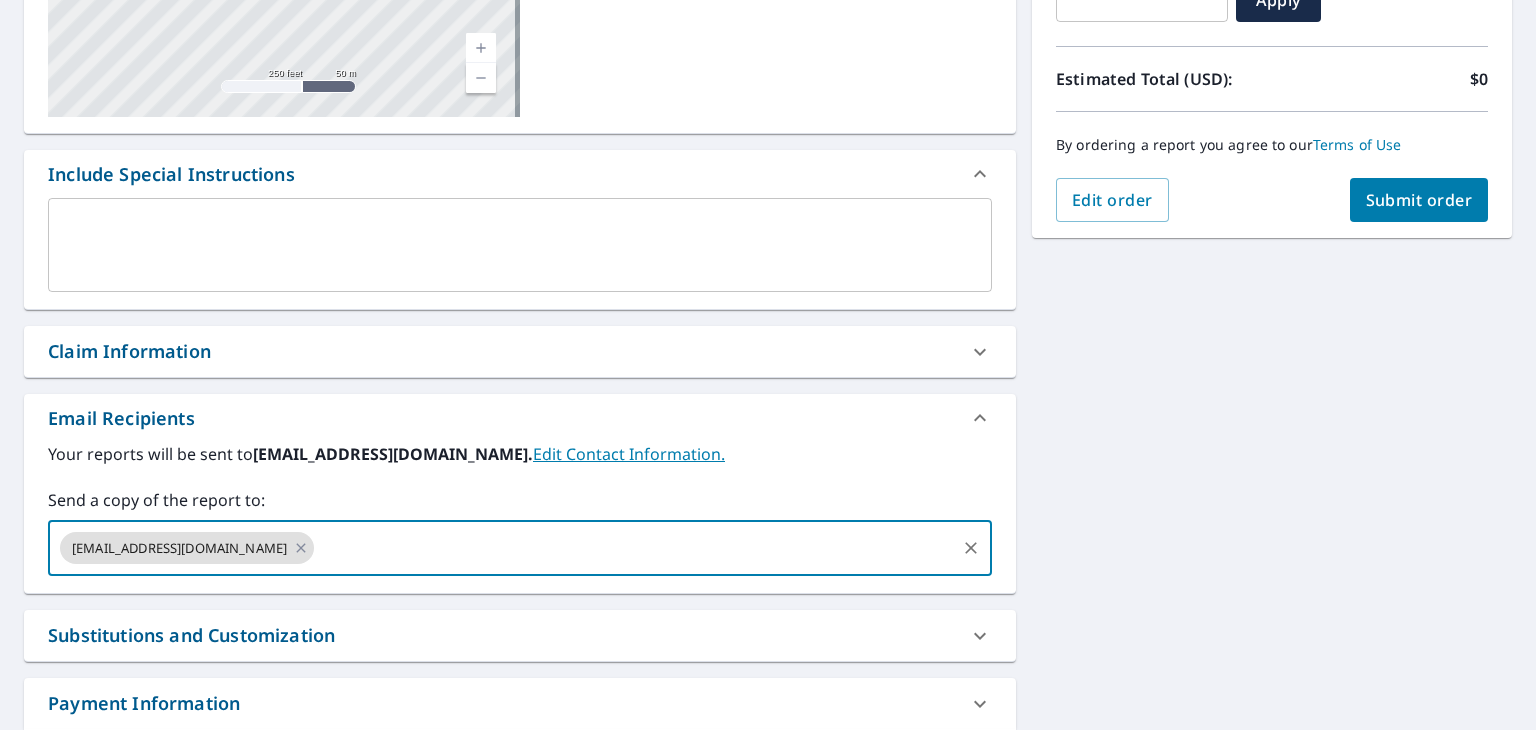 paste on "jdepaul@homegeniusexteriors.com" 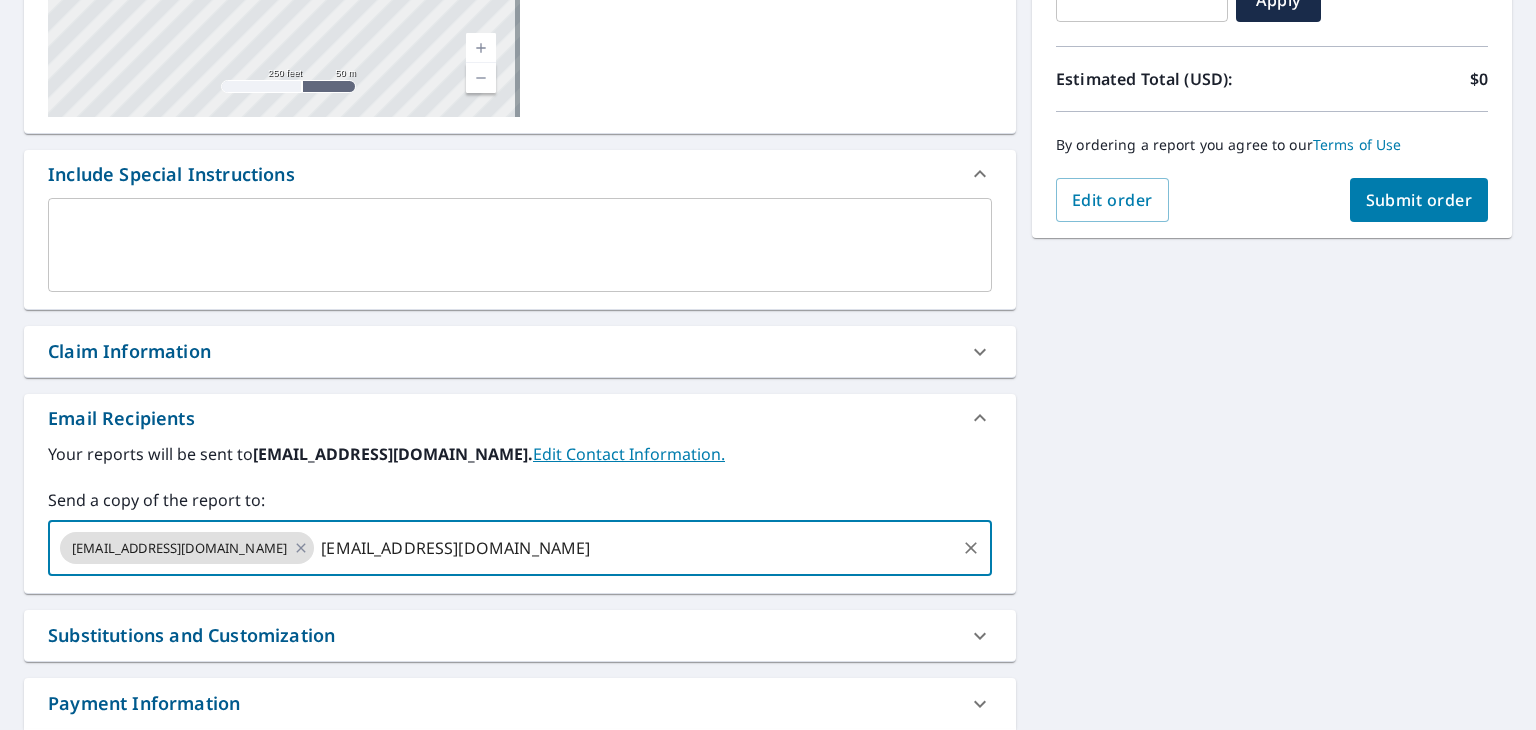 type 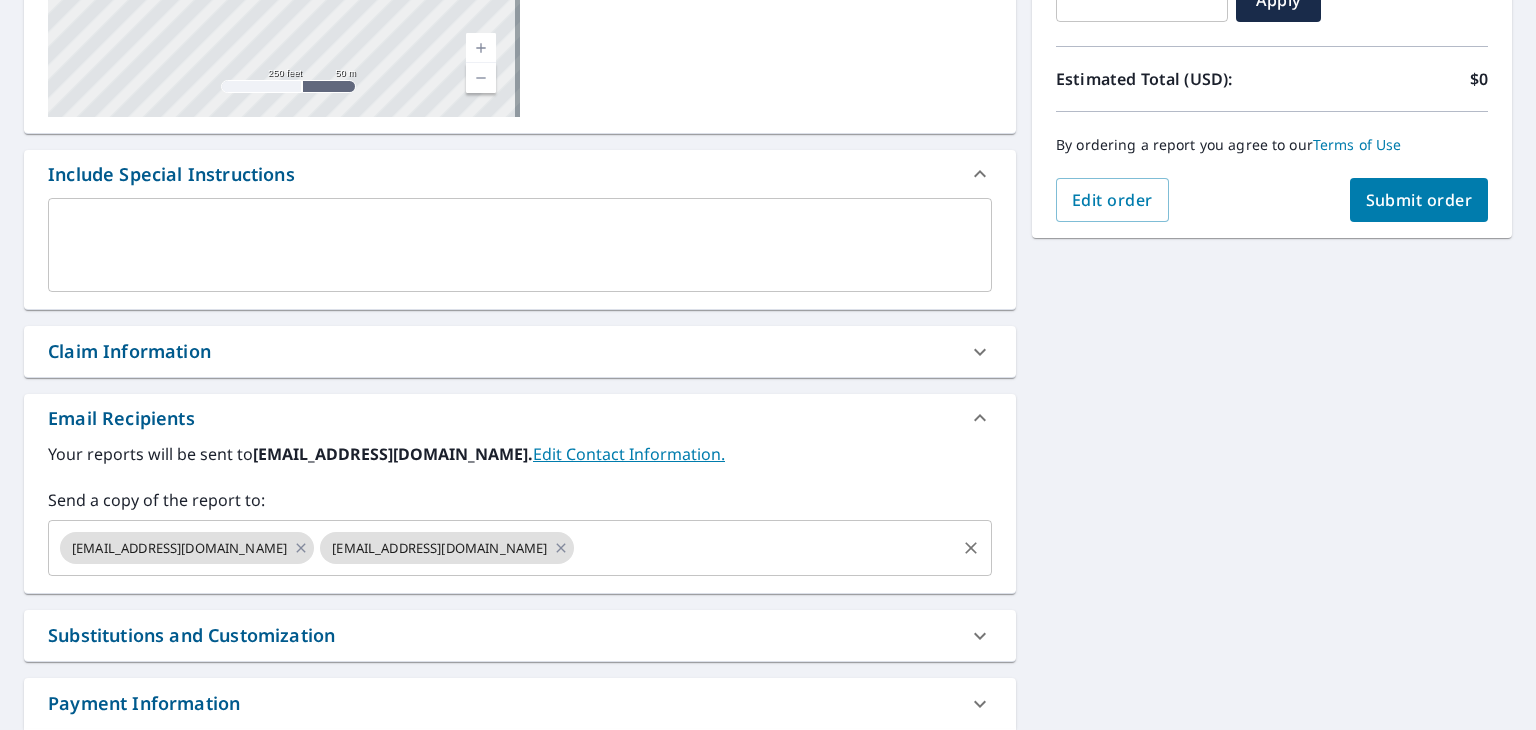 click at bounding box center (765, 548) 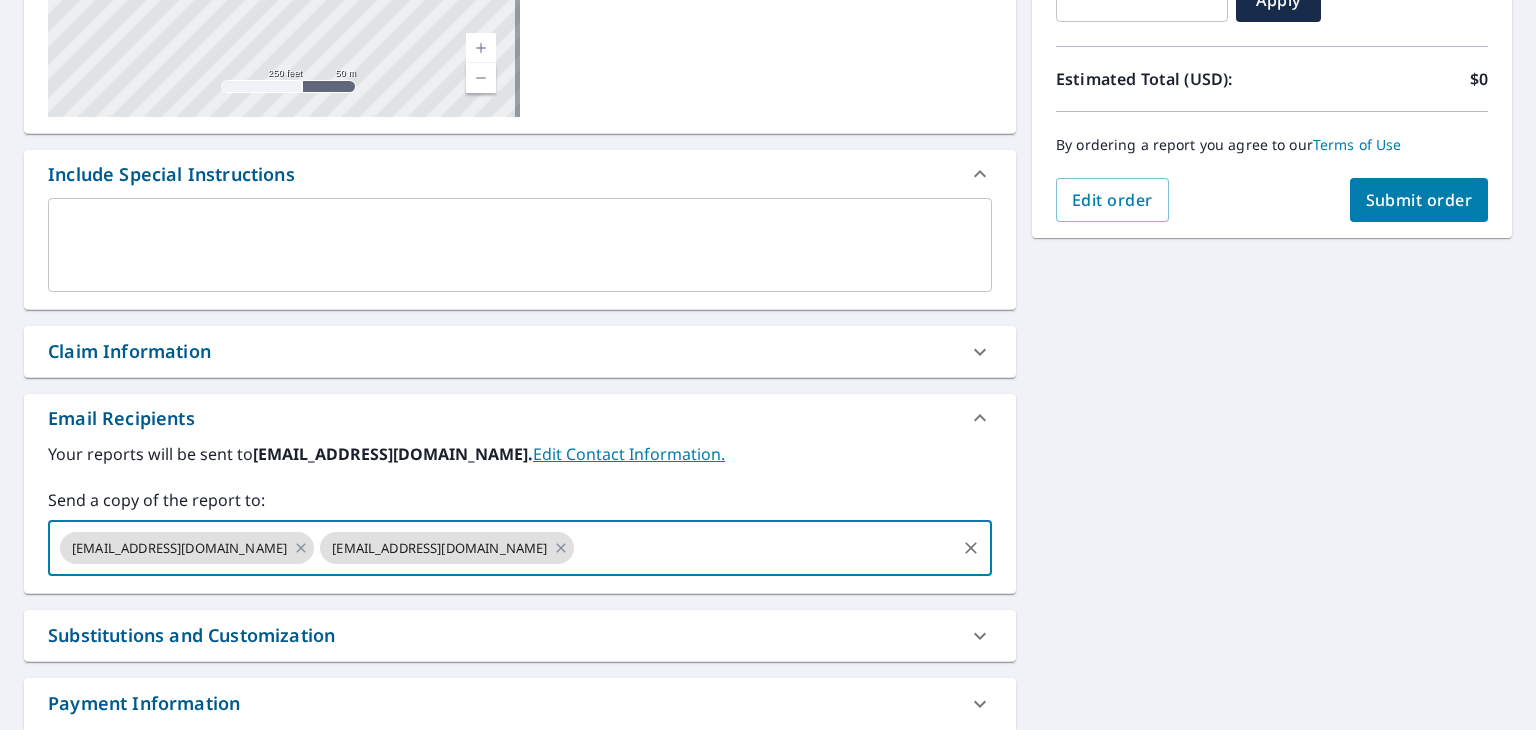 paste on "larboleda@homegeniusexteriors.com" 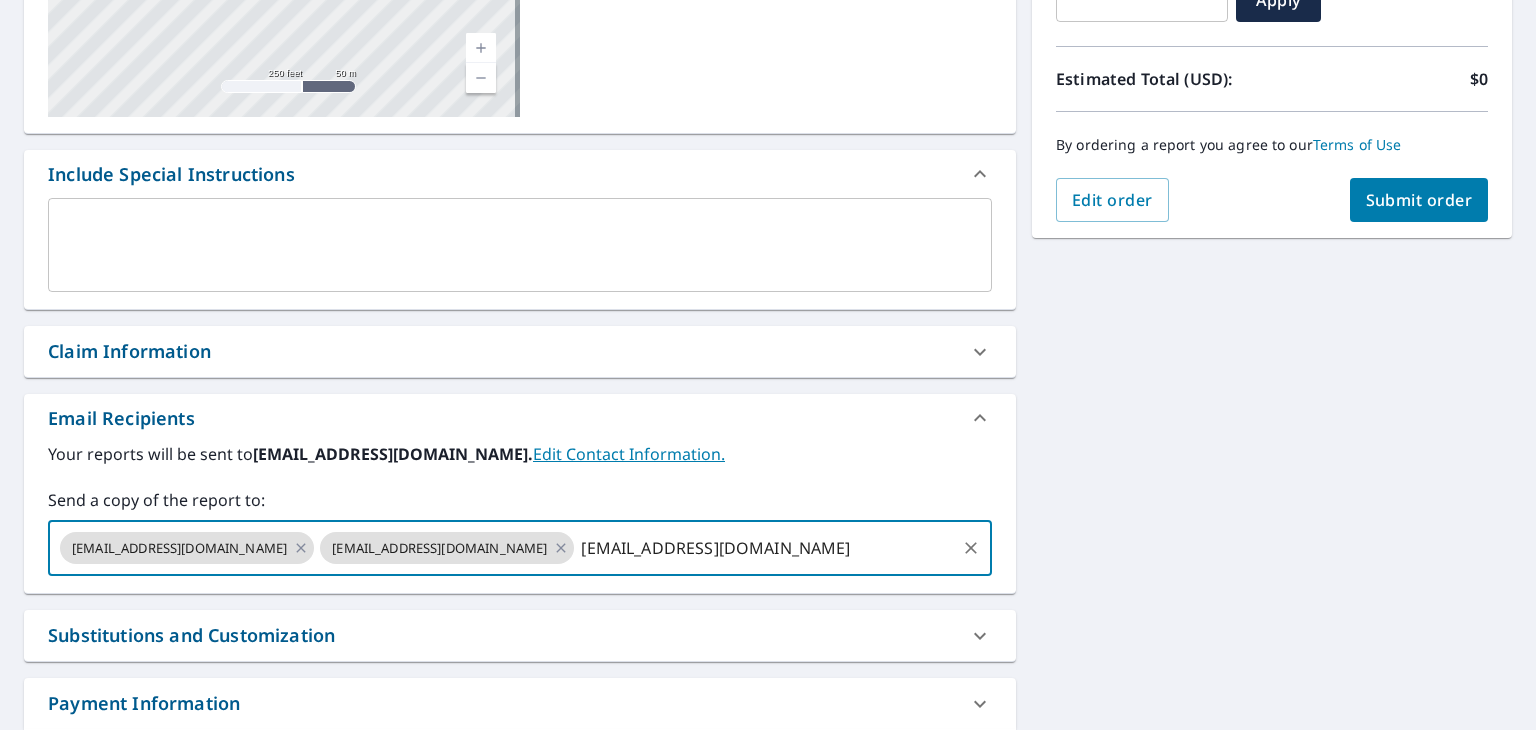 type 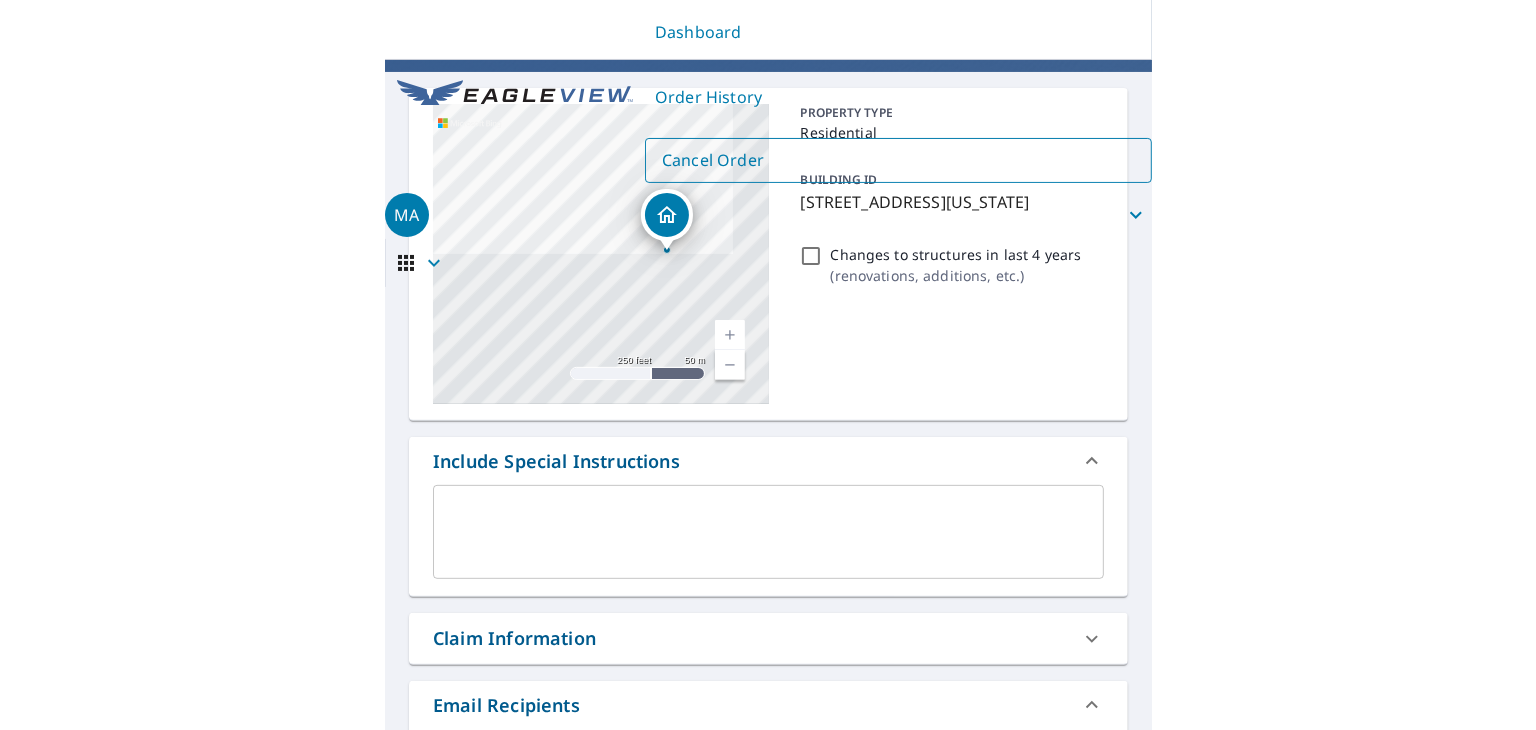 scroll, scrollTop: 87, scrollLeft: 0, axis: vertical 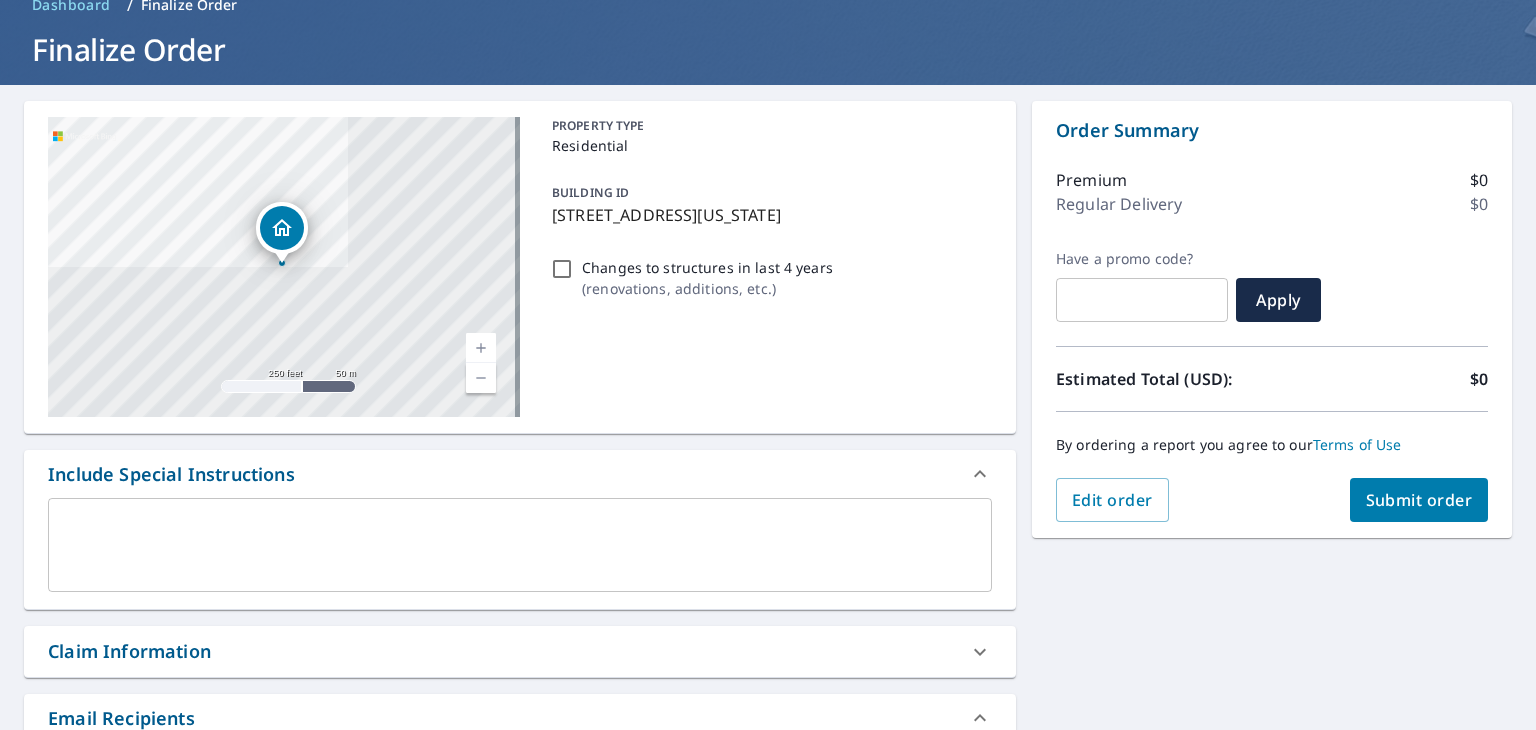 click on "Submit order" at bounding box center (1419, 500) 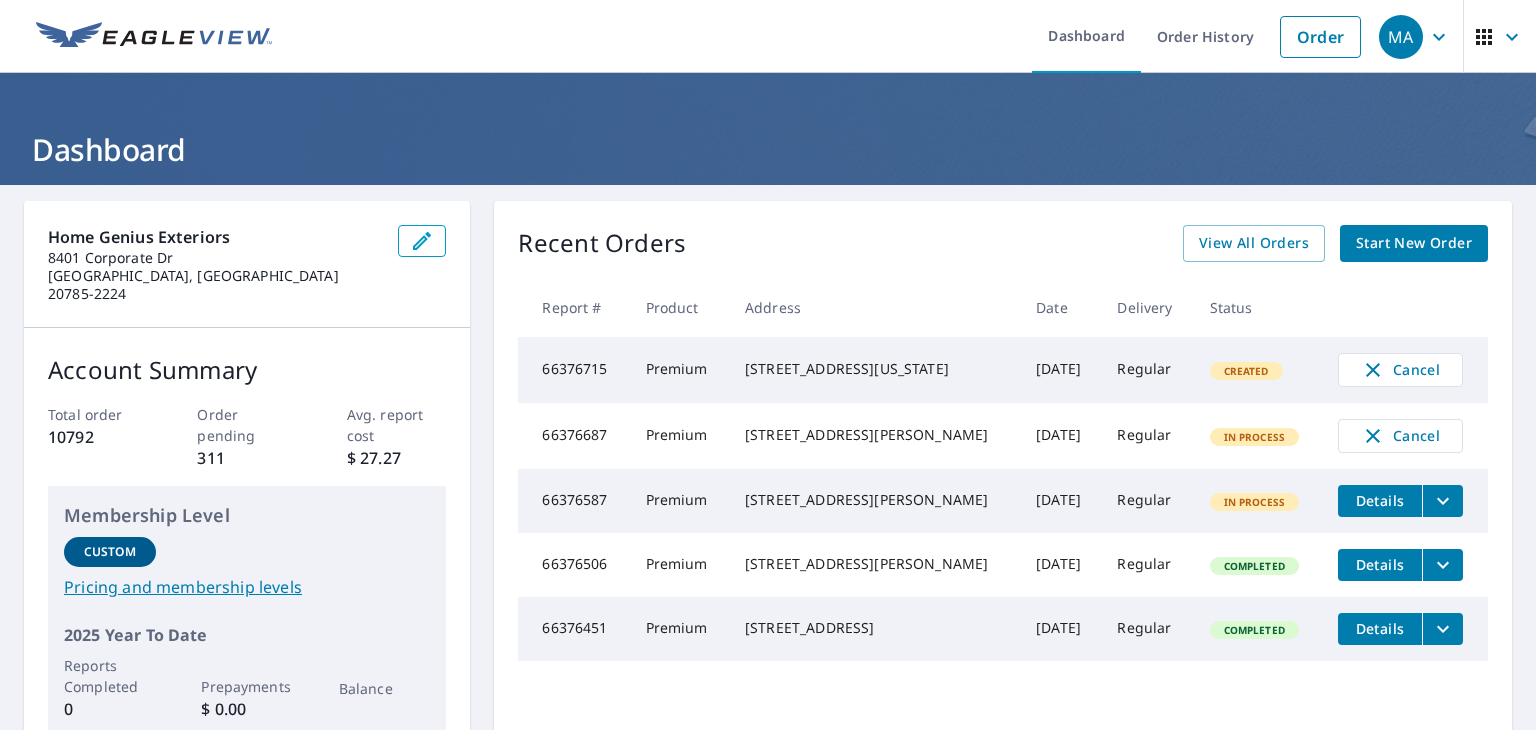 scroll, scrollTop: 0, scrollLeft: 0, axis: both 